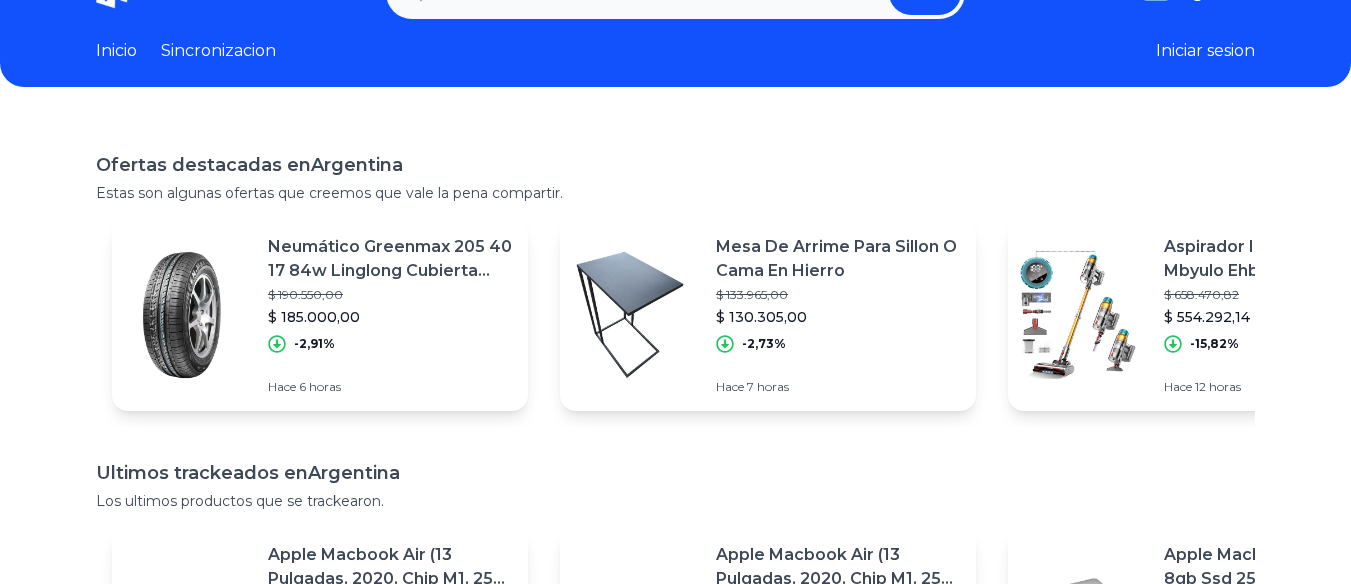 scroll, scrollTop: 0, scrollLeft: 0, axis: both 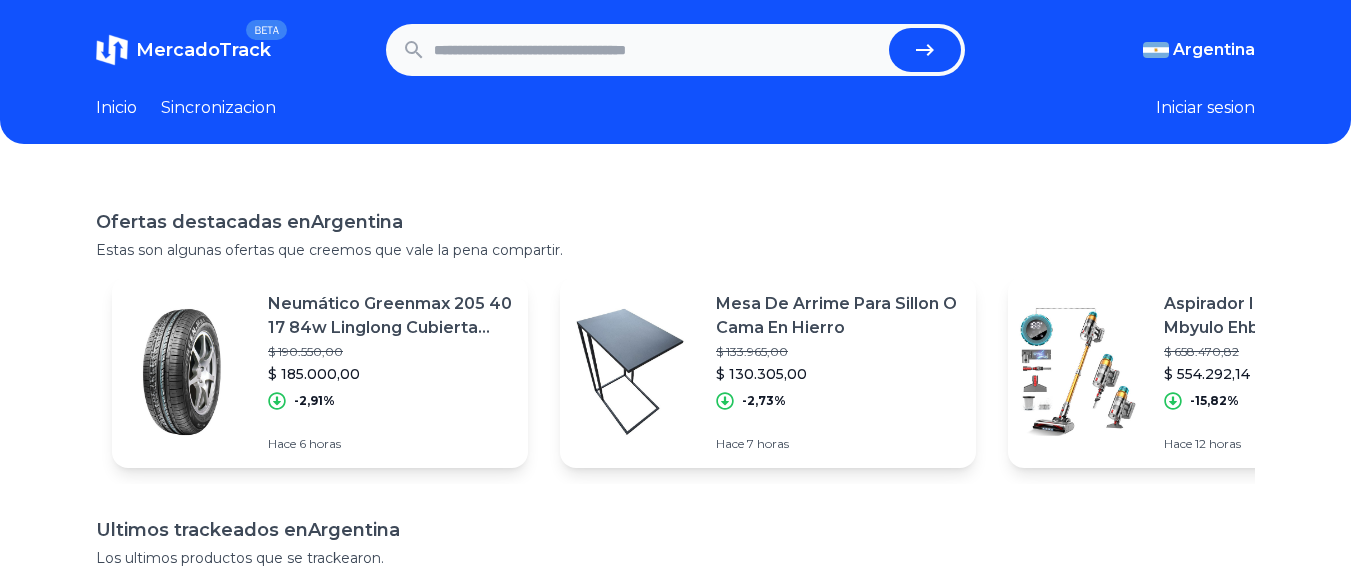 click at bounding box center [658, 50] 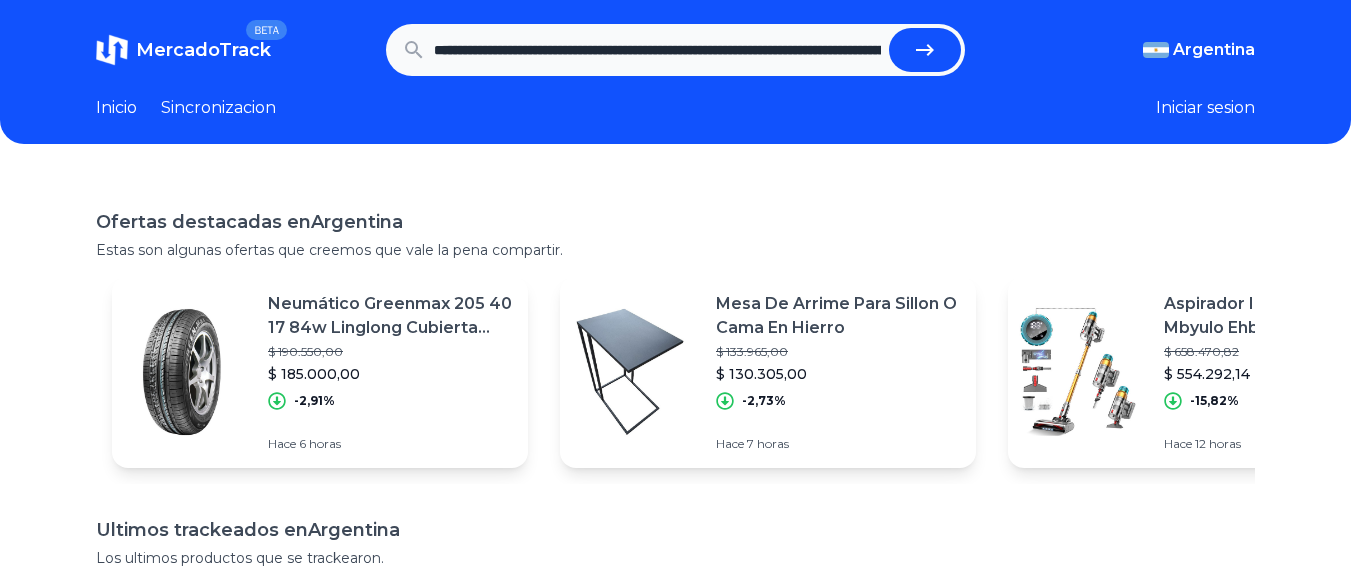 scroll, scrollTop: 0, scrollLeft: 2696, axis: horizontal 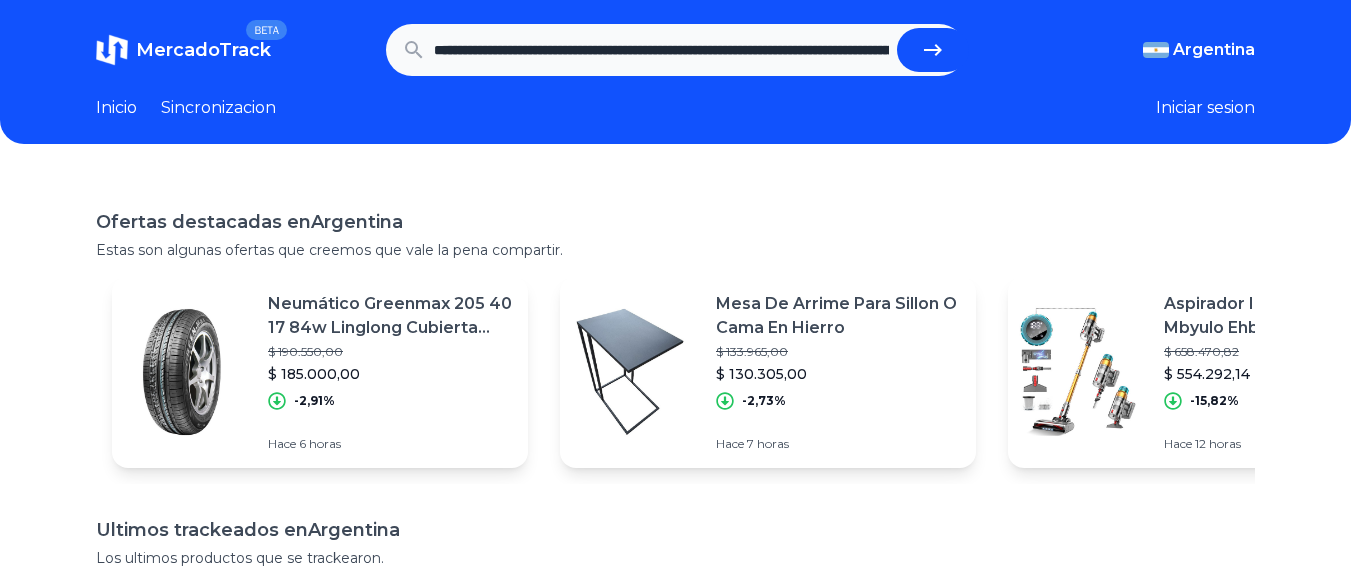 click 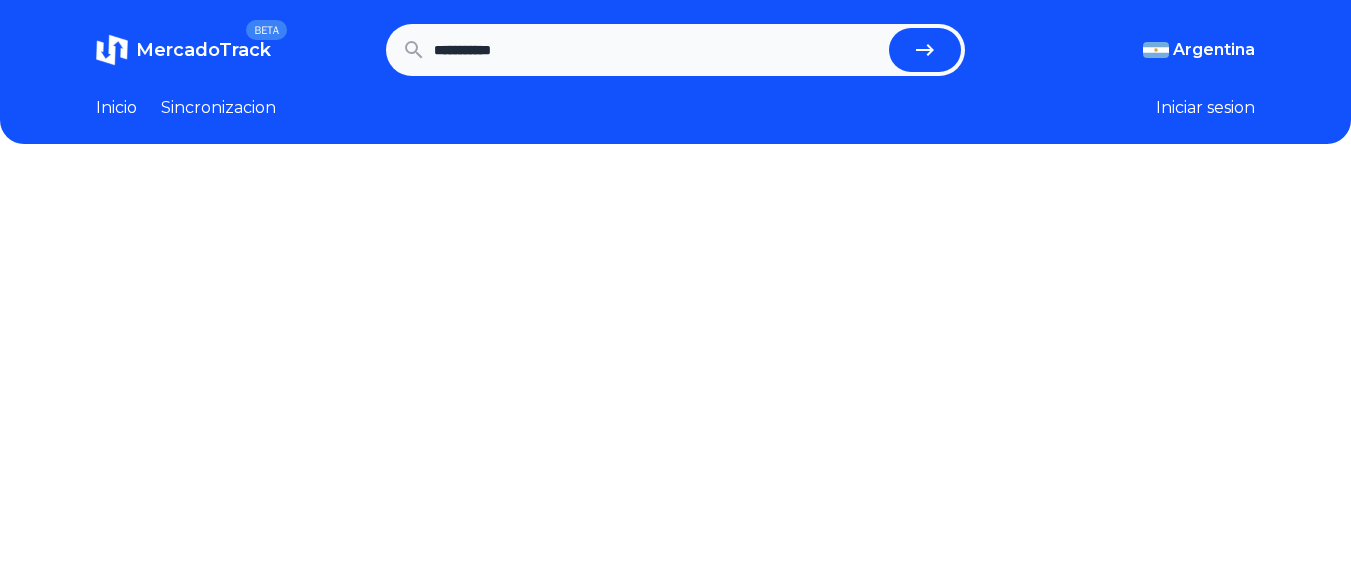 scroll, scrollTop: 0, scrollLeft: 0, axis: both 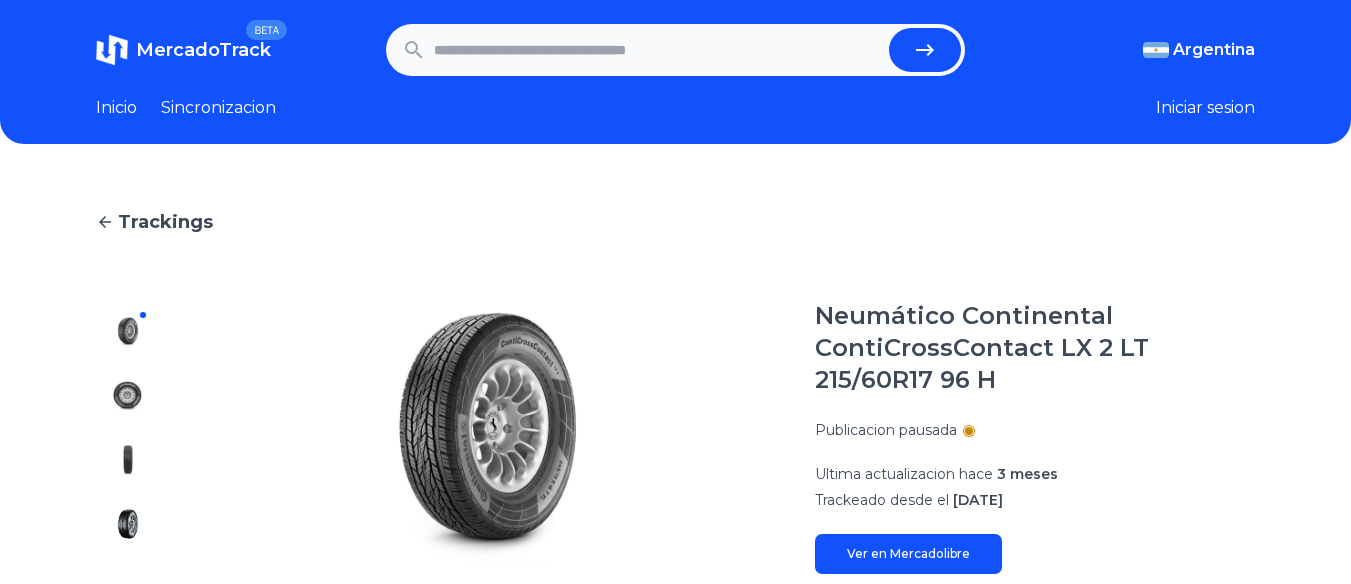 click at bounding box center (658, 50) 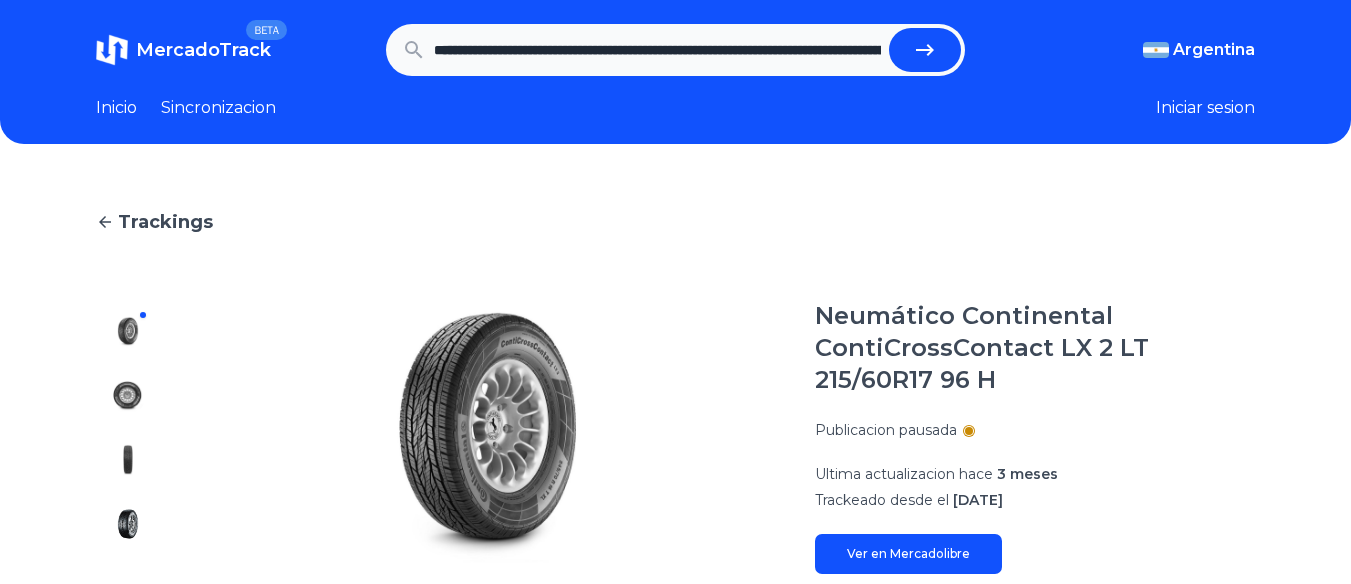 scroll, scrollTop: 0, scrollLeft: 1816, axis: horizontal 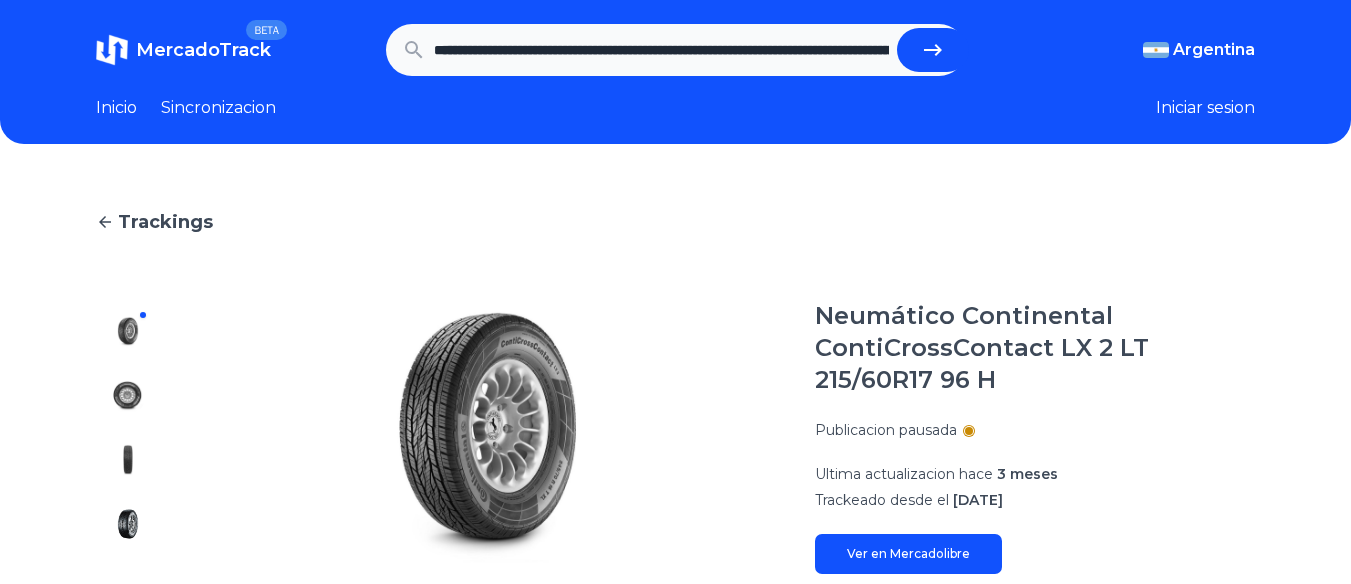 click at bounding box center (933, 50) 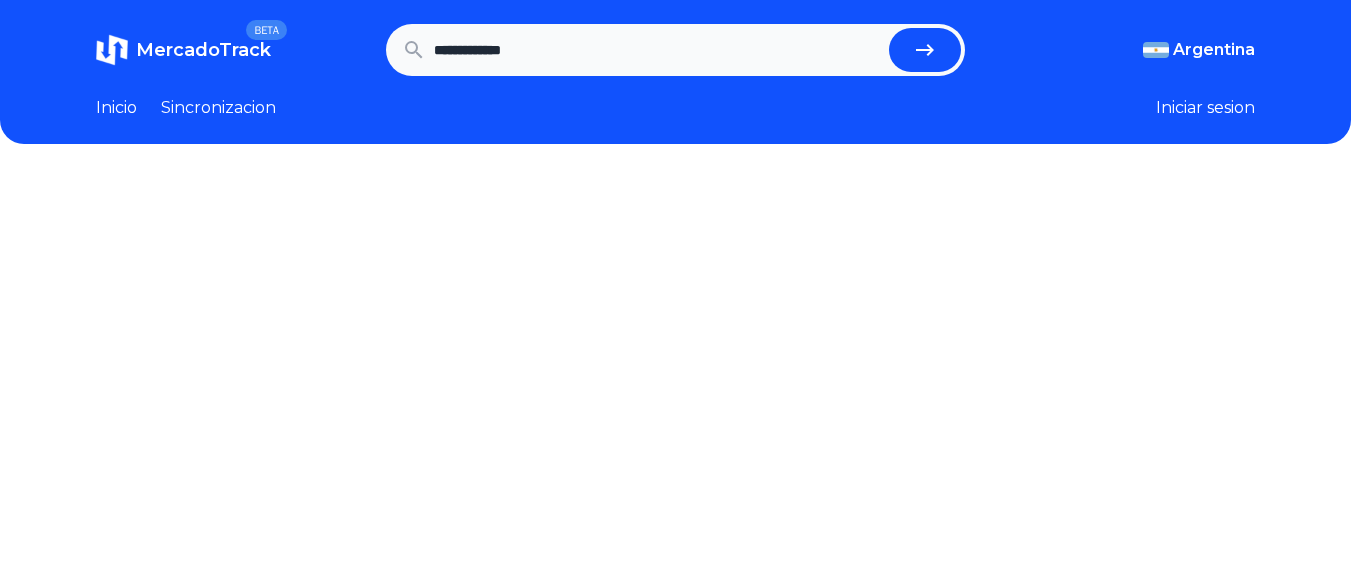 scroll, scrollTop: 0, scrollLeft: 0, axis: both 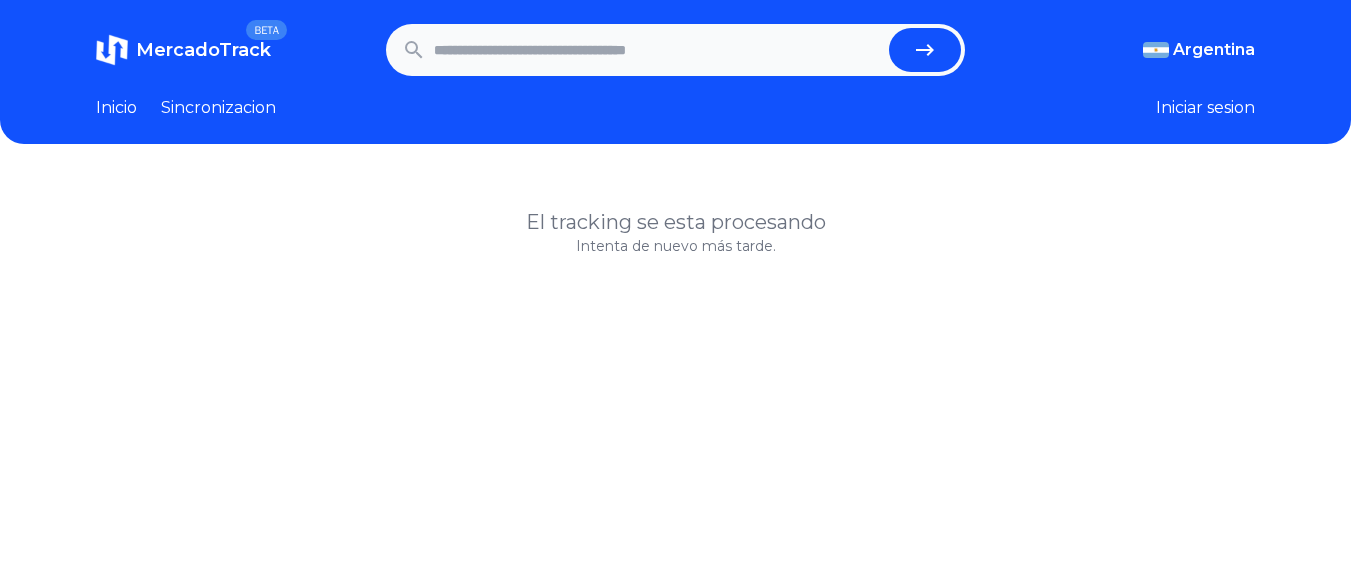 click at bounding box center (658, 50) 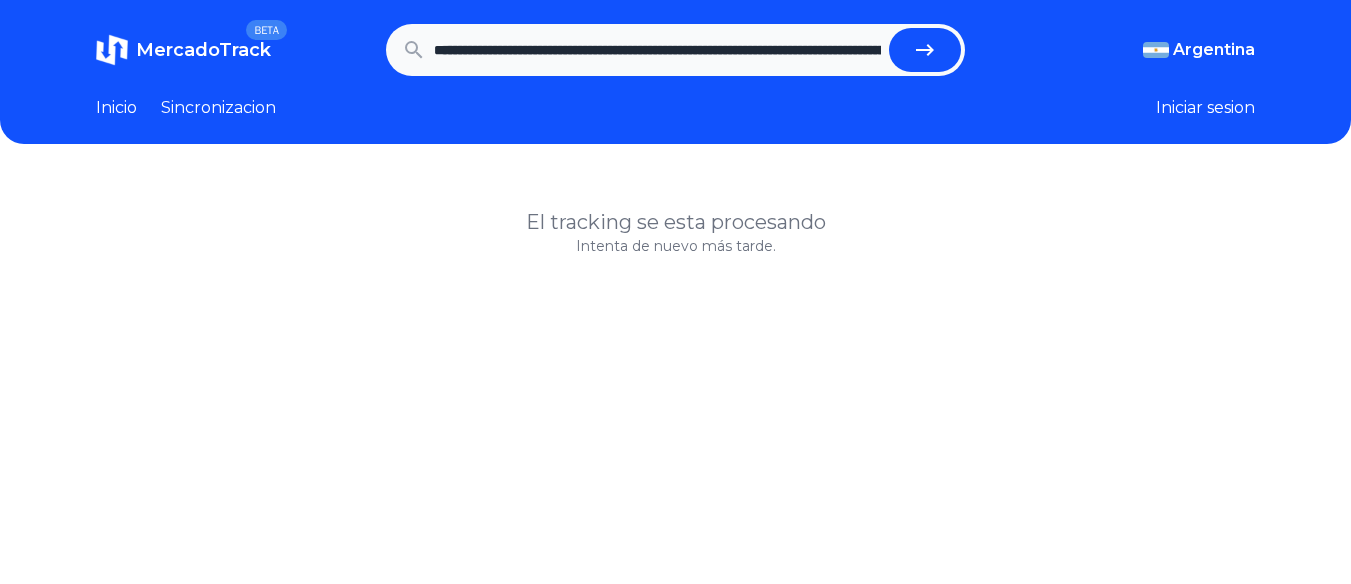 scroll, scrollTop: 0, scrollLeft: 1816, axis: horizontal 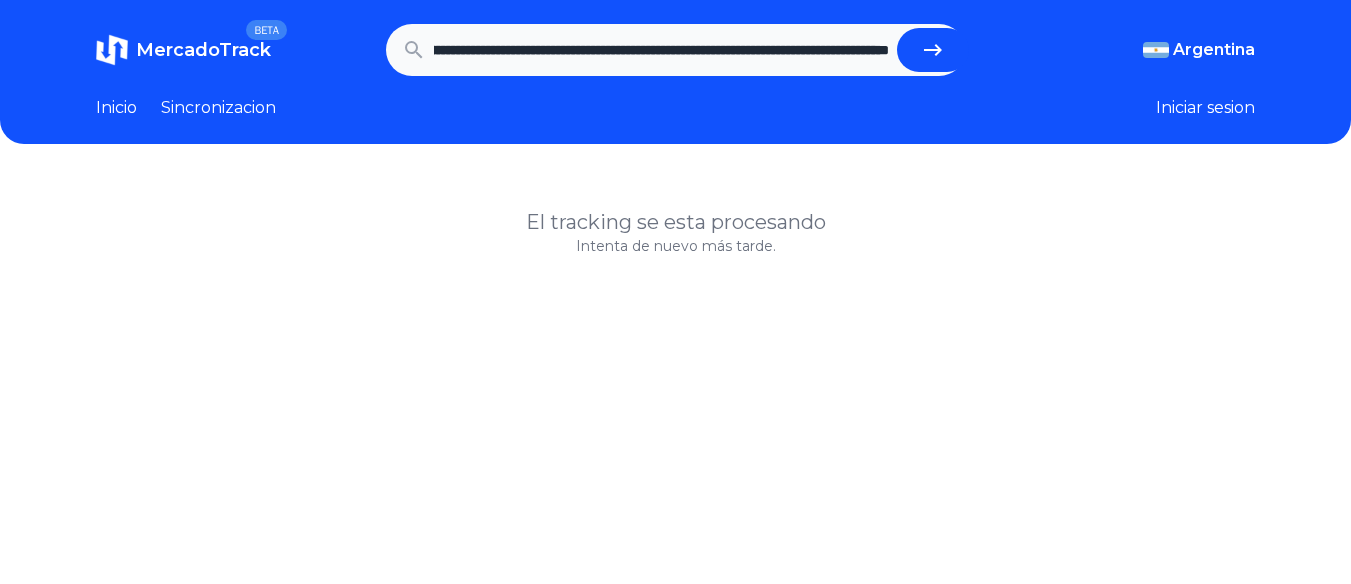 click at bounding box center (933, 50) 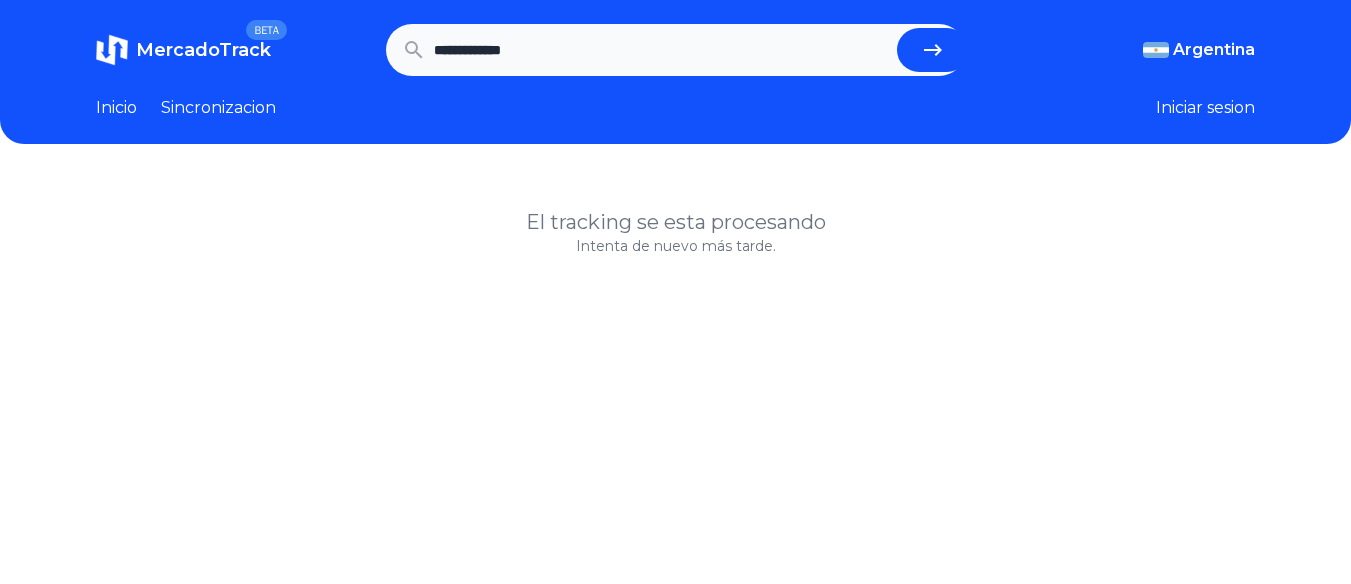 scroll, scrollTop: 0, scrollLeft: 0, axis: both 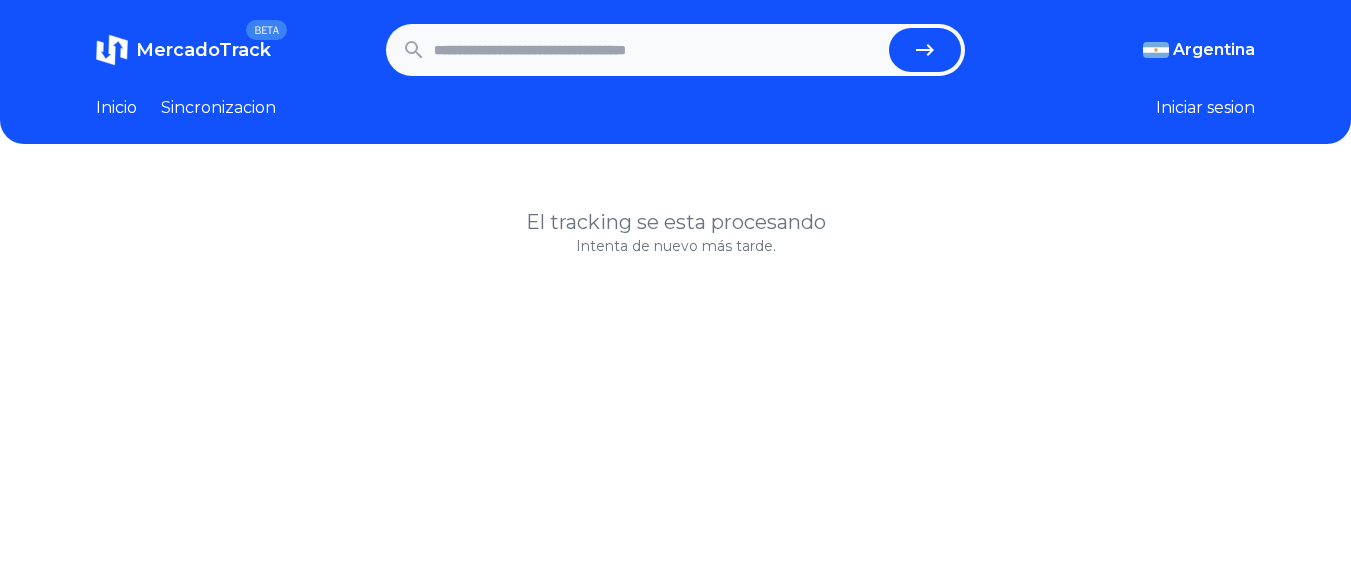 click at bounding box center (658, 50) 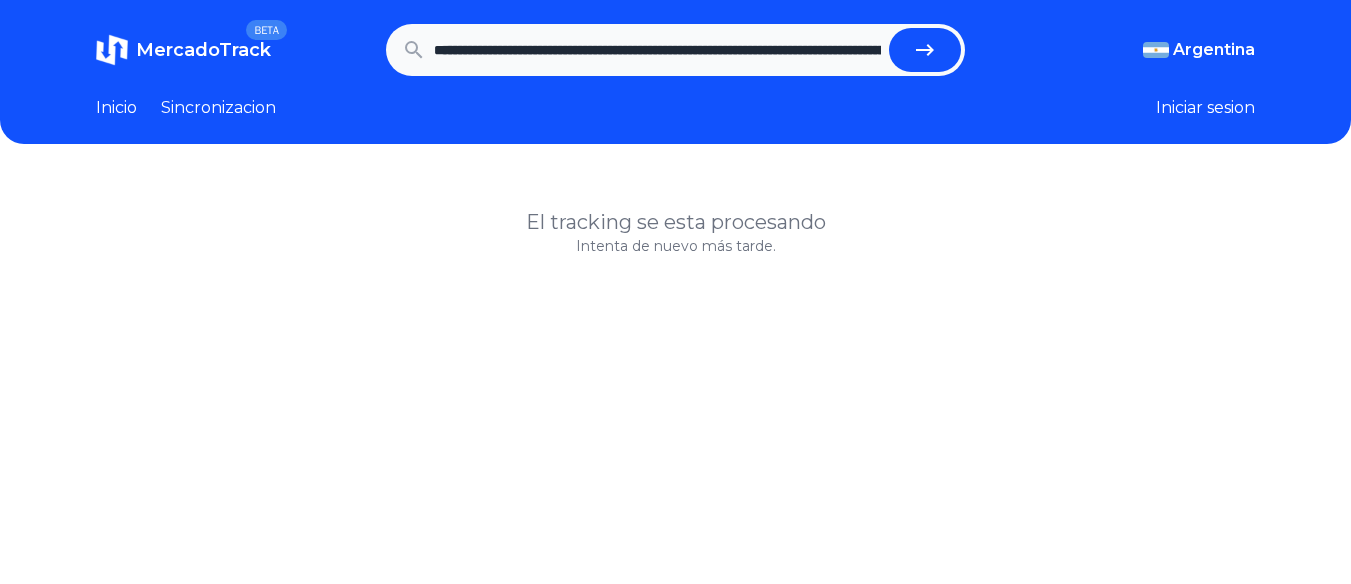 scroll, scrollTop: 0, scrollLeft: 2022, axis: horizontal 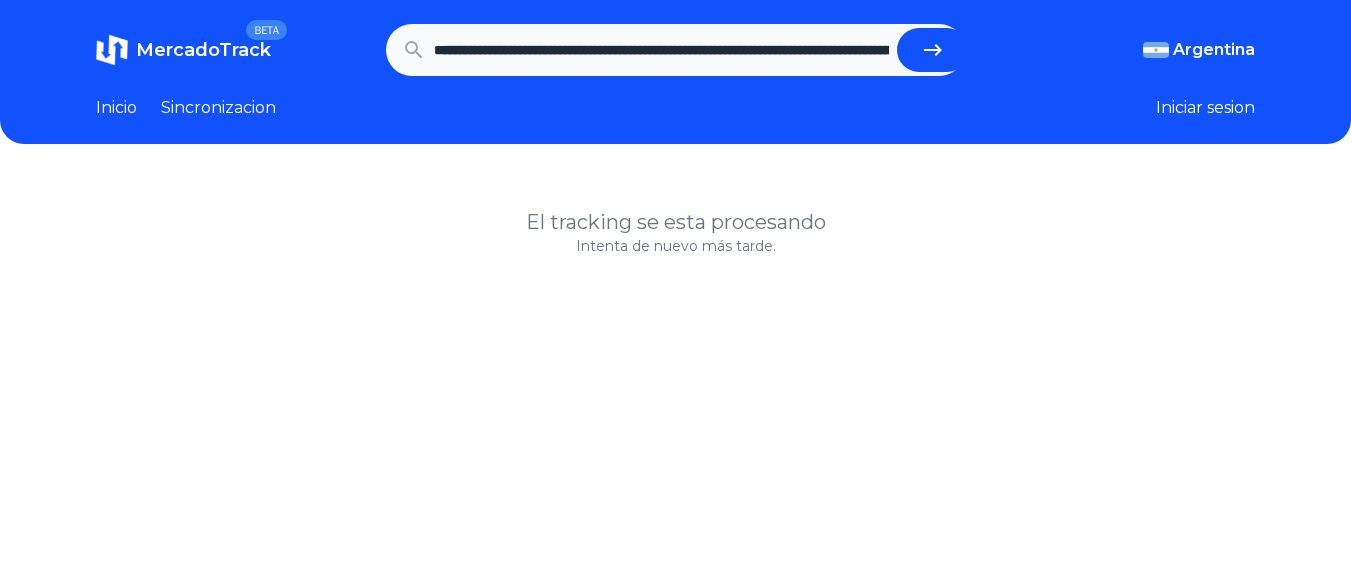 click at bounding box center (933, 50) 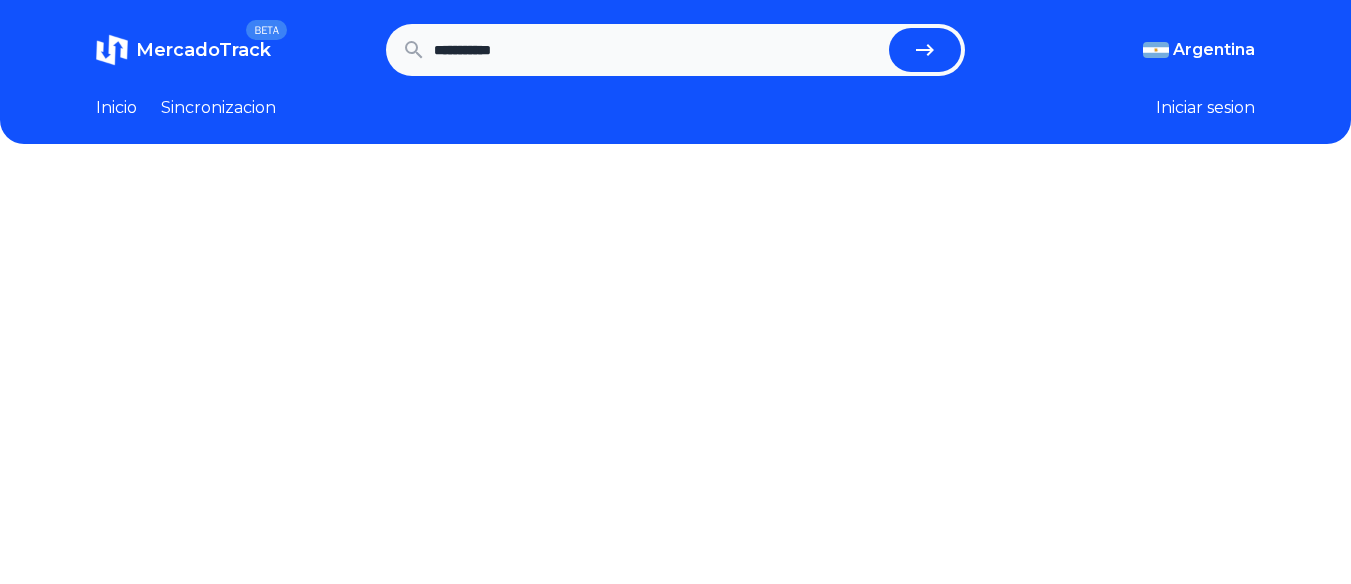scroll, scrollTop: 0, scrollLeft: 0, axis: both 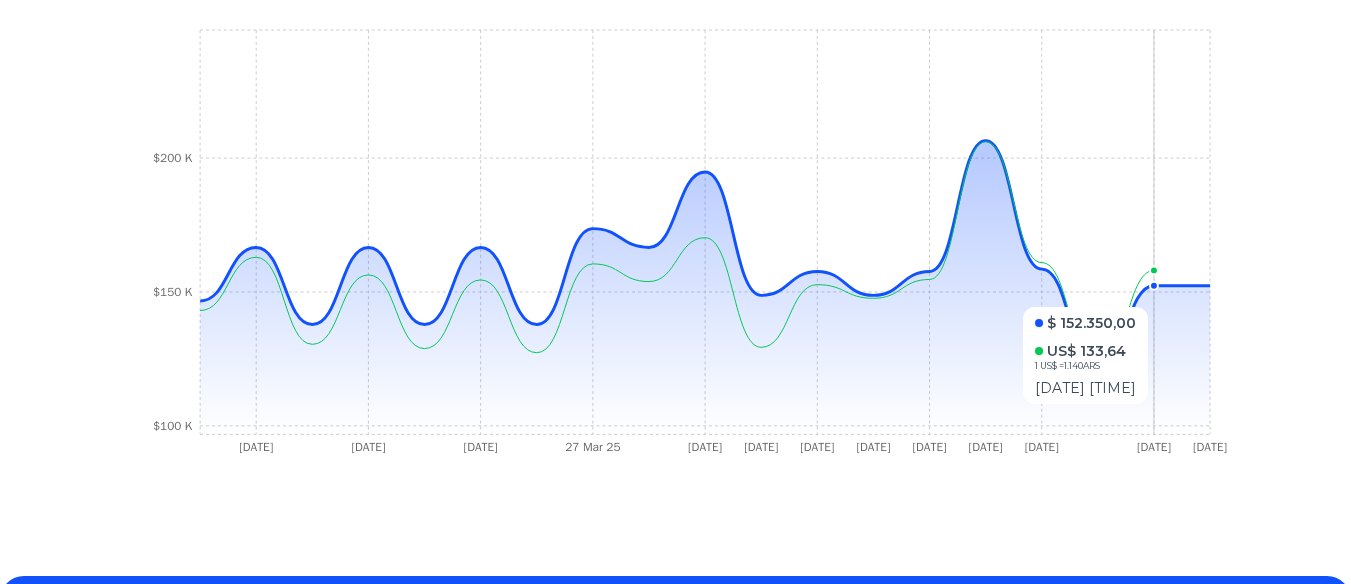 click 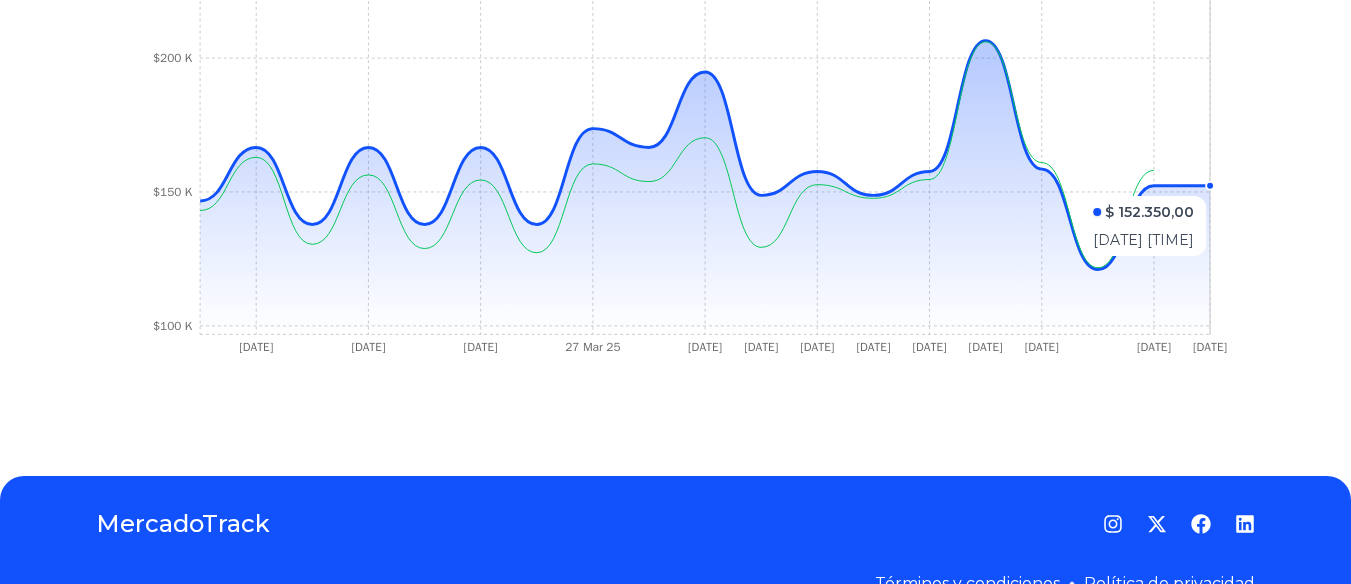 scroll, scrollTop: 600, scrollLeft: 0, axis: vertical 